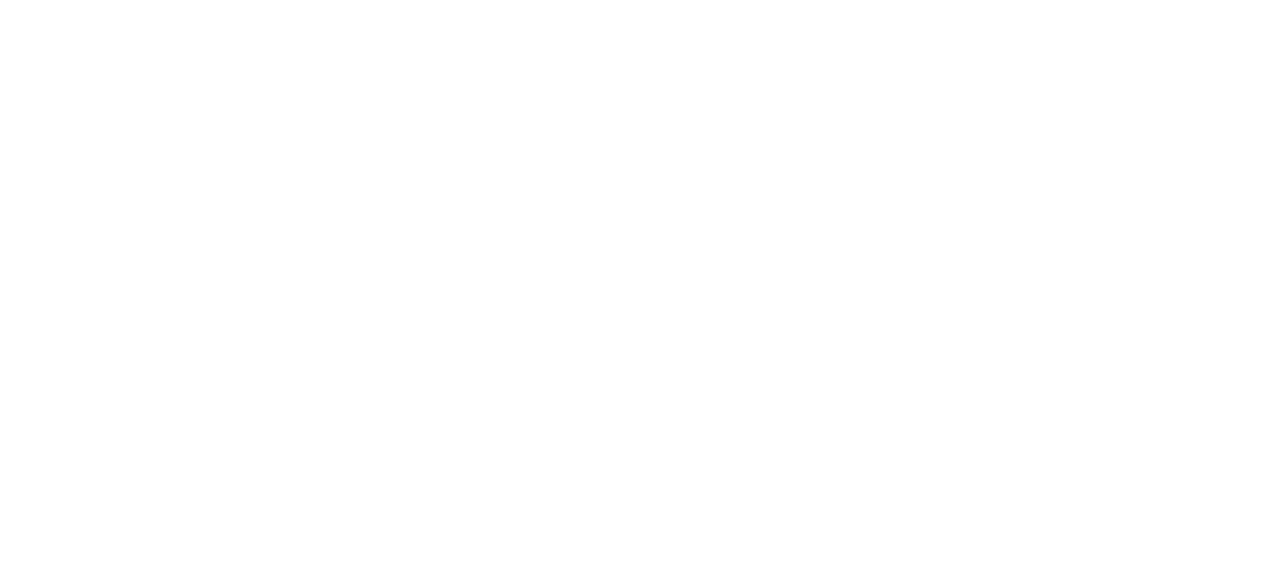 scroll, scrollTop: 0, scrollLeft: 0, axis: both 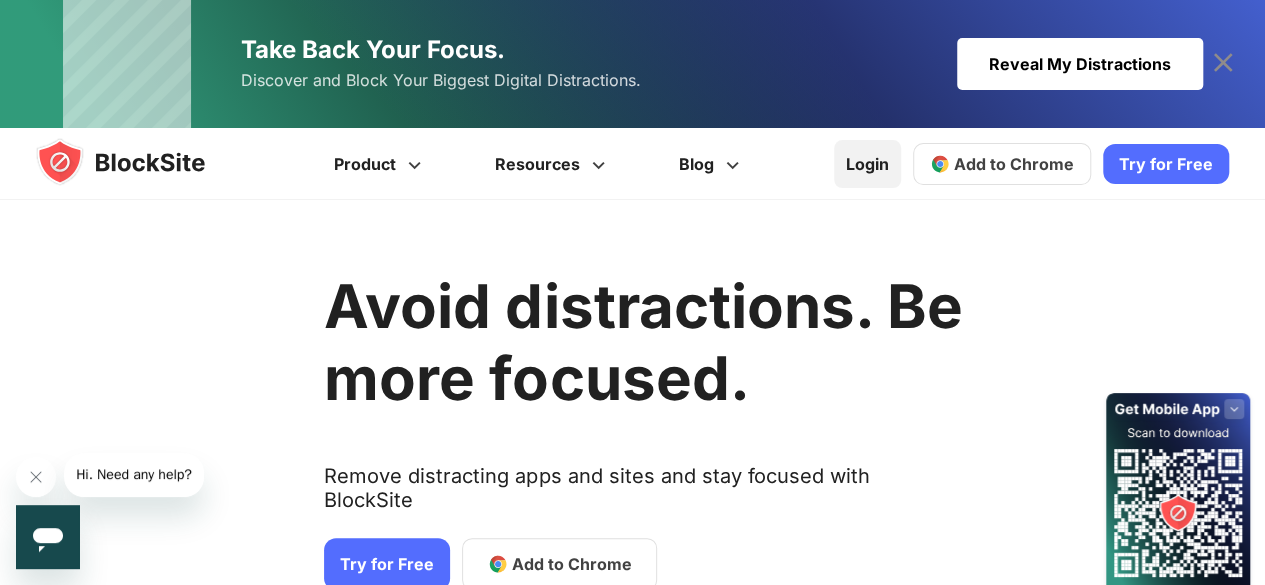 click on "Login" at bounding box center [867, 164] 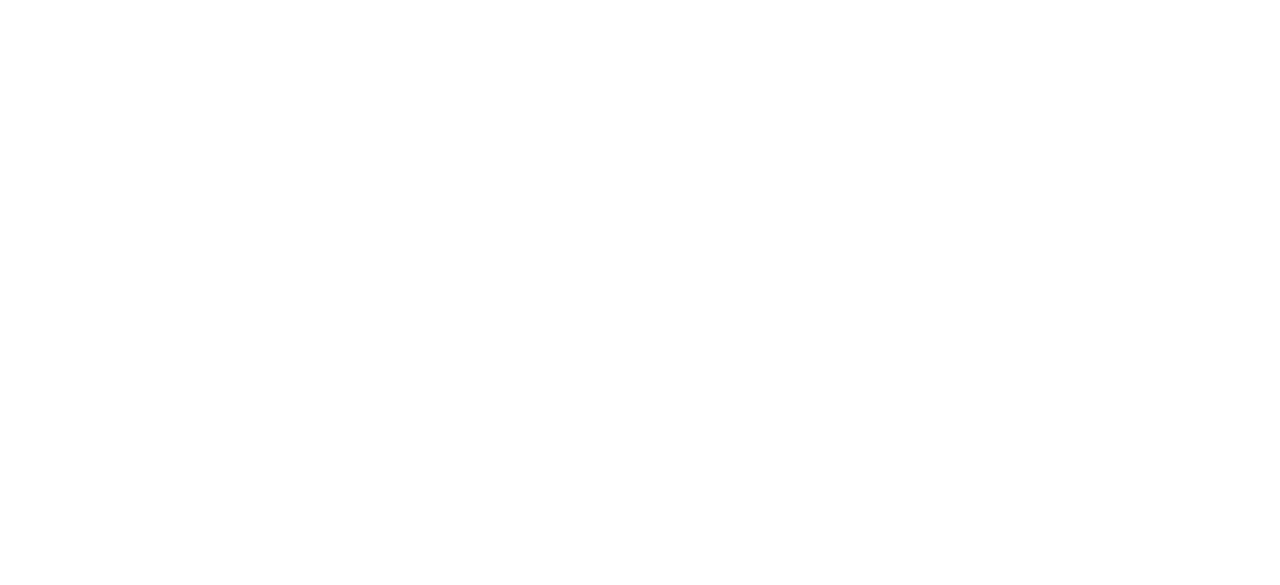 scroll, scrollTop: 0, scrollLeft: 0, axis: both 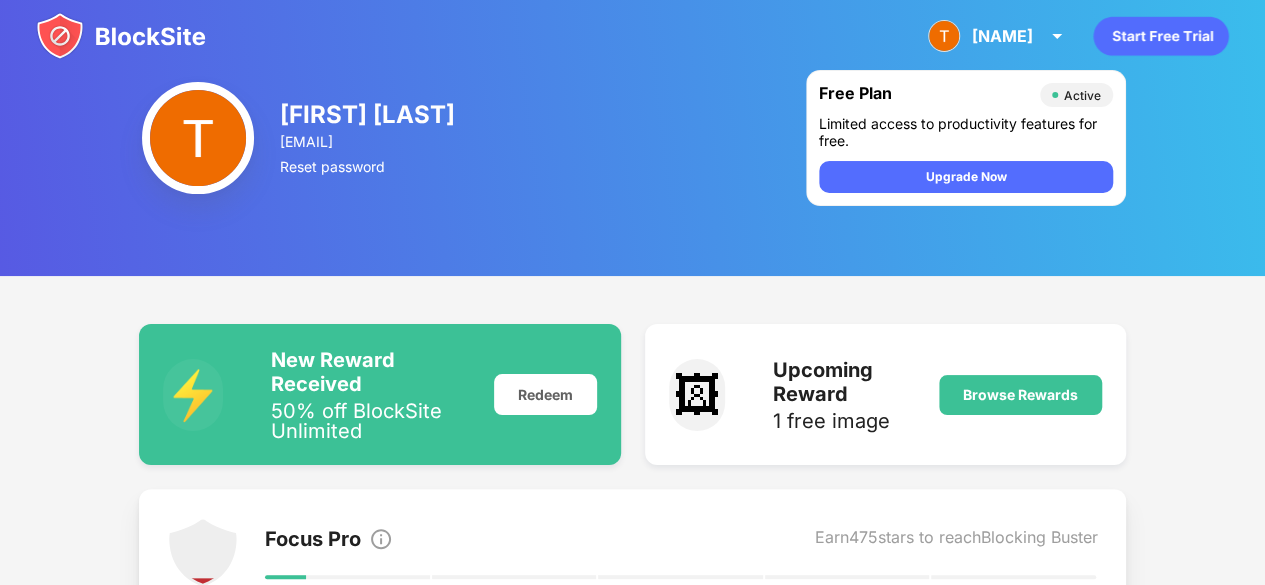 click on "[FIRST] [LAST]" at bounding box center (369, 114) 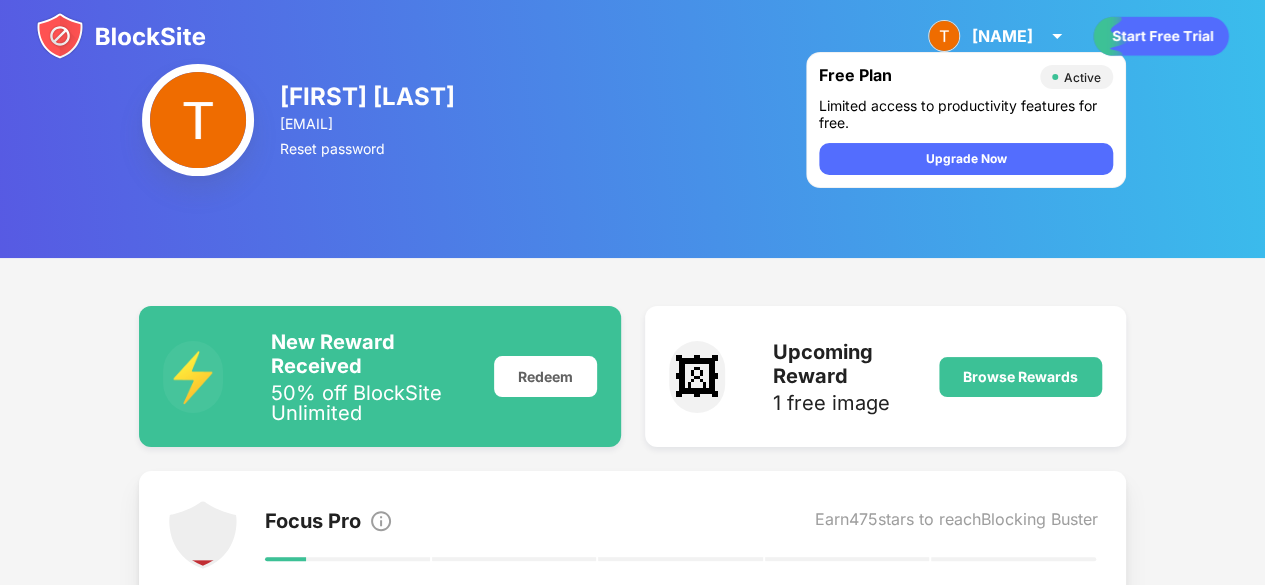scroll, scrollTop: 0, scrollLeft: 0, axis: both 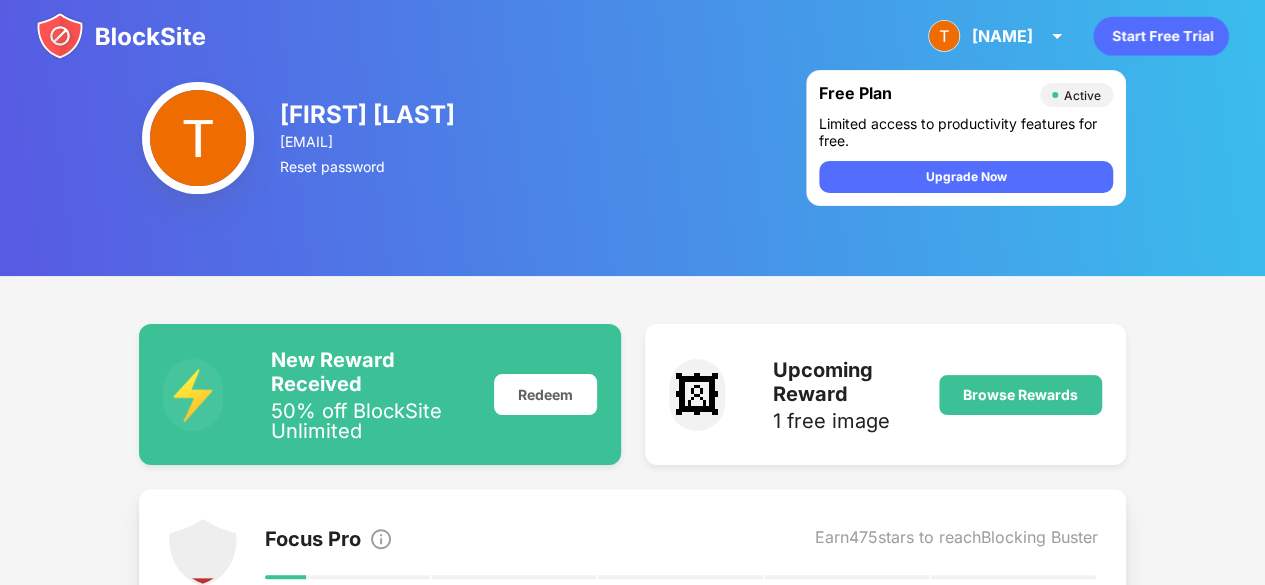 click 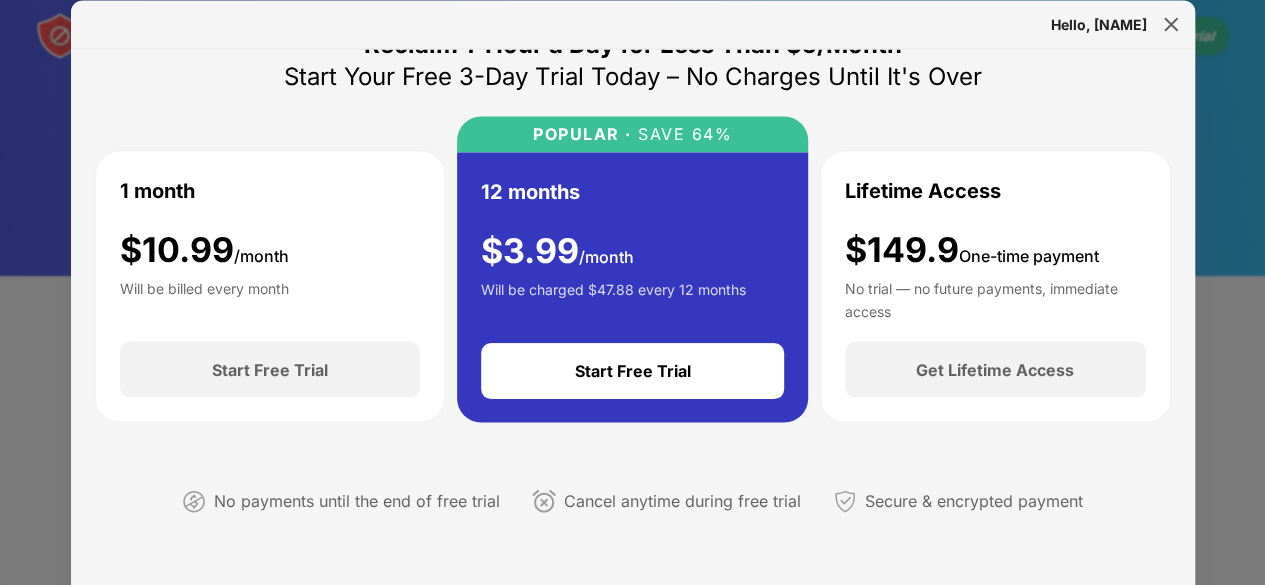 scroll, scrollTop: 0, scrollLeft: 0, axis: both 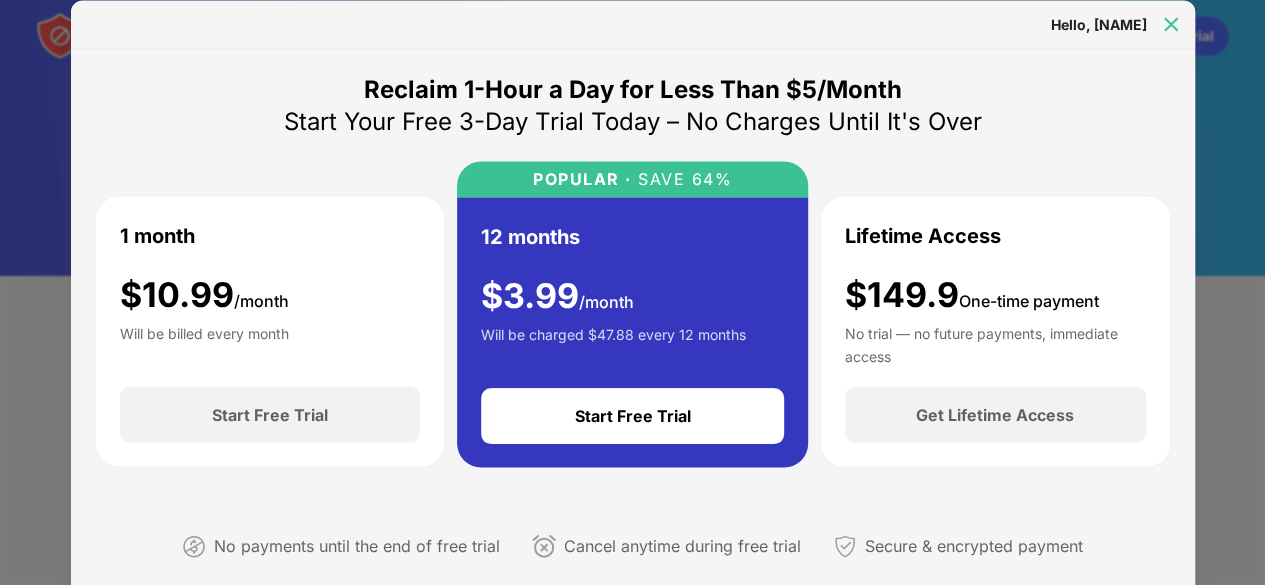 click at bounding box center [1171, 24] 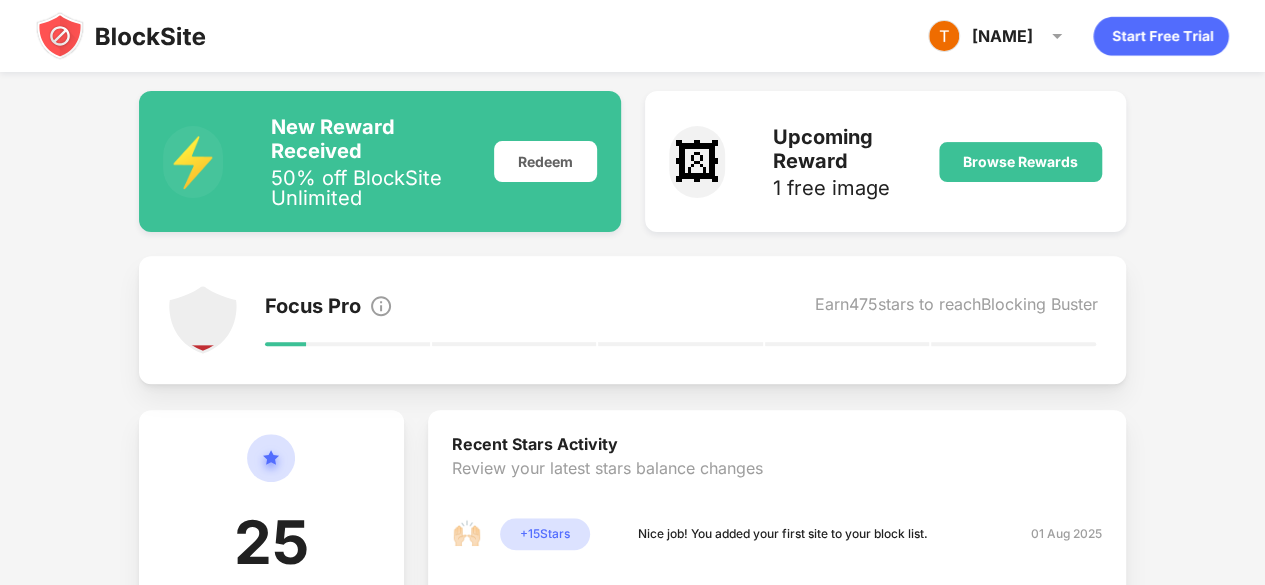 scroll, scrollTop: 269, scrollLeft: 0, axis: vertical 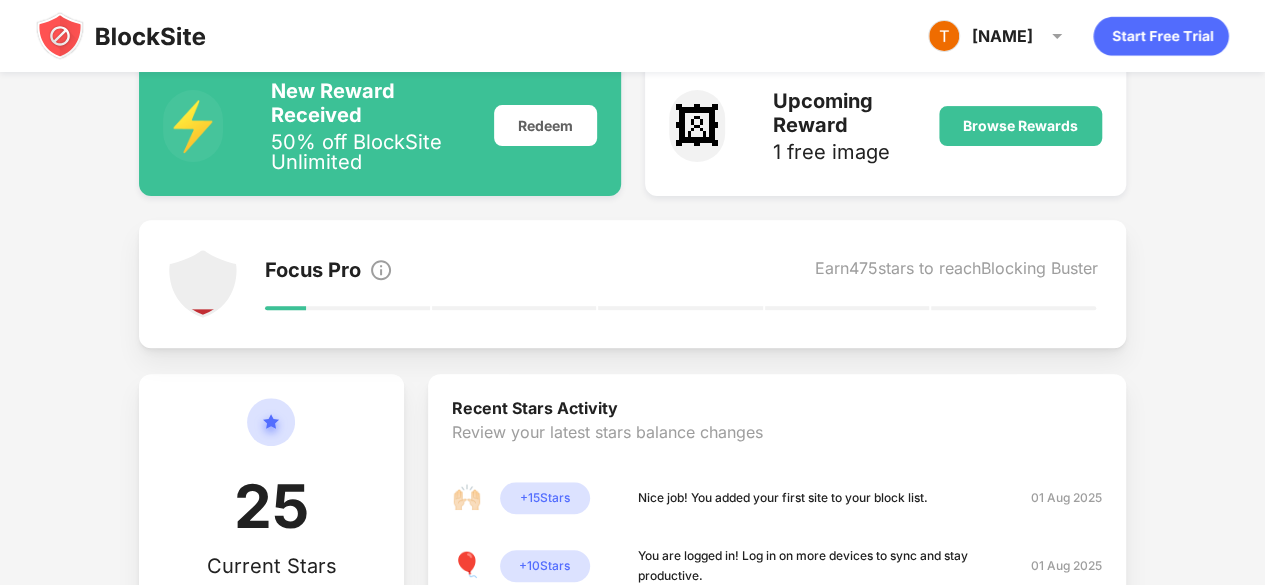 click at bounding box center (203, 284) 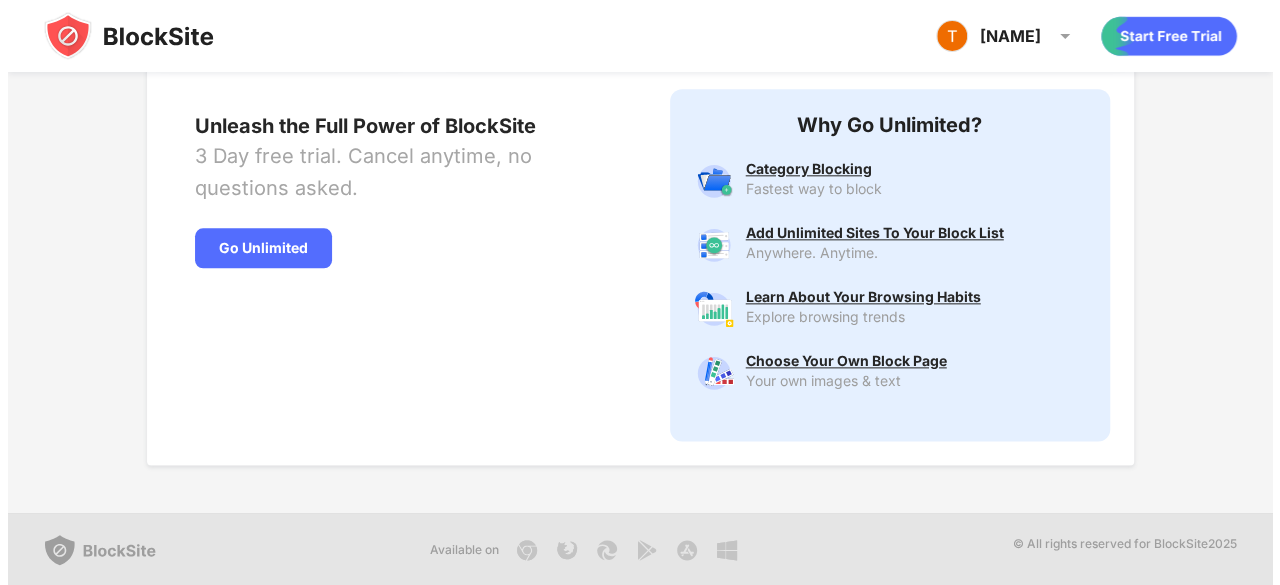scroll, scrollTop: 0, scrollLeft: 0, axis: both 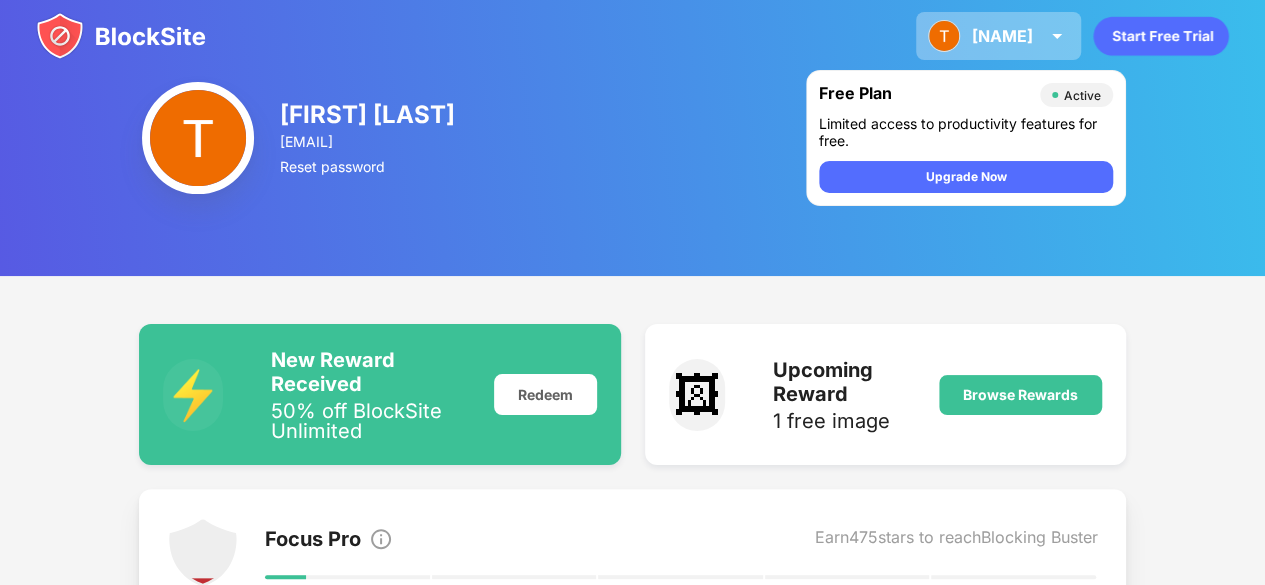 click on "[NAME] [NAME] [NAME] View Account Insights Premium Rewards Settings Support Log Out" at bounding box center [998, 36] 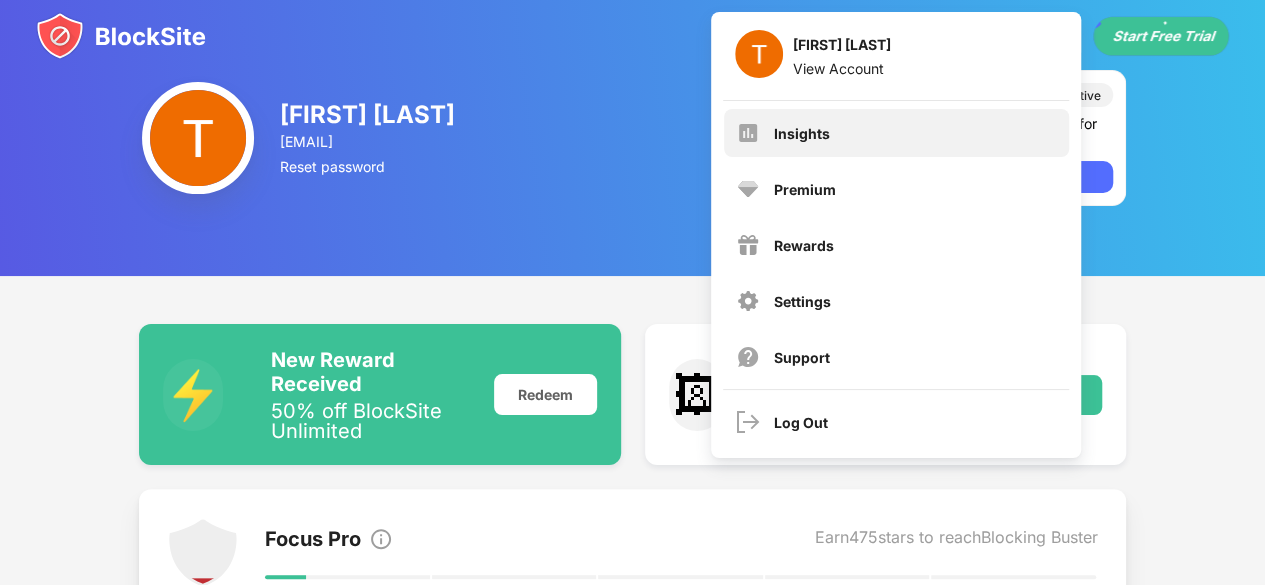 click on "Insights" at bounding box center [896, 133] 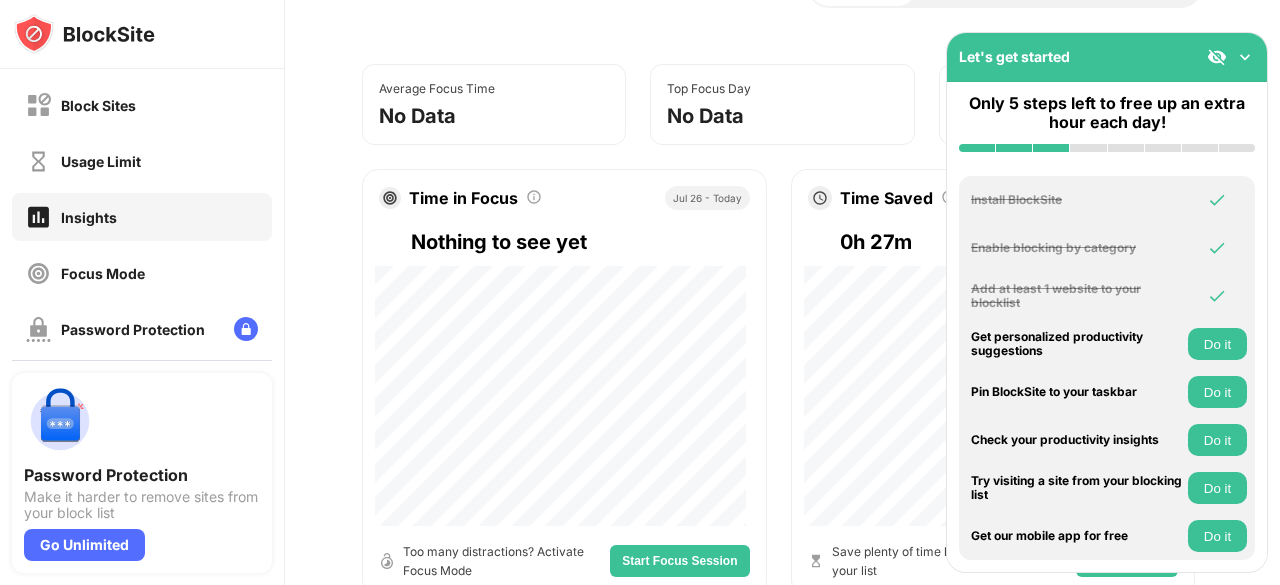 scroll, scrollTop: 0, scrollLeft: 0, axis: both 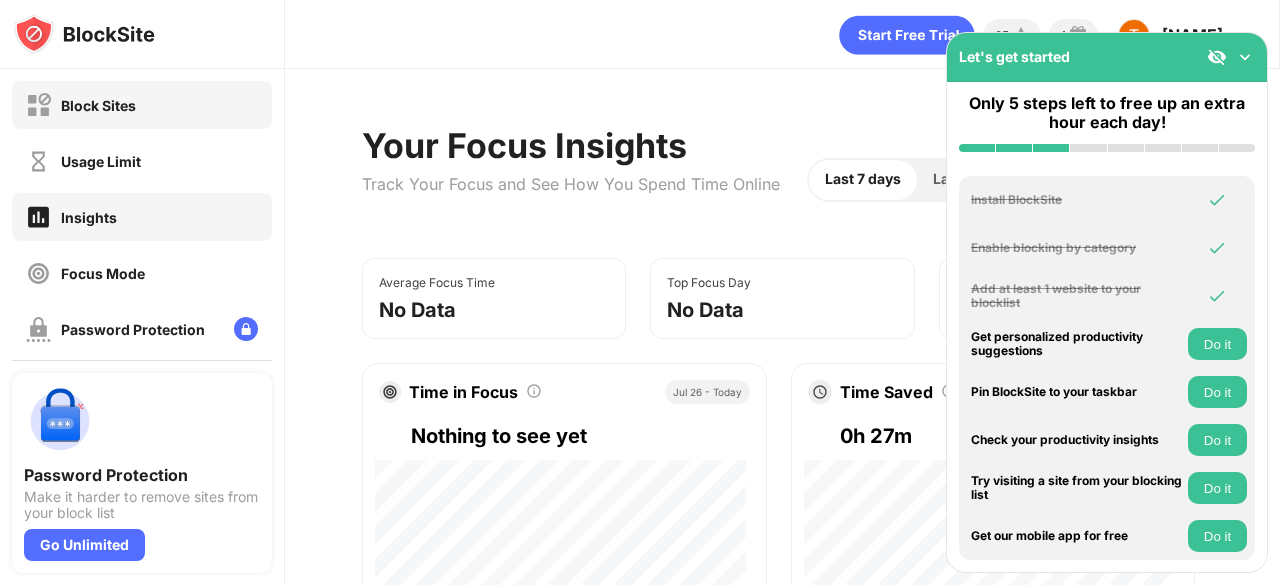 click on "Block Sites" at bounding box center [142, 105] 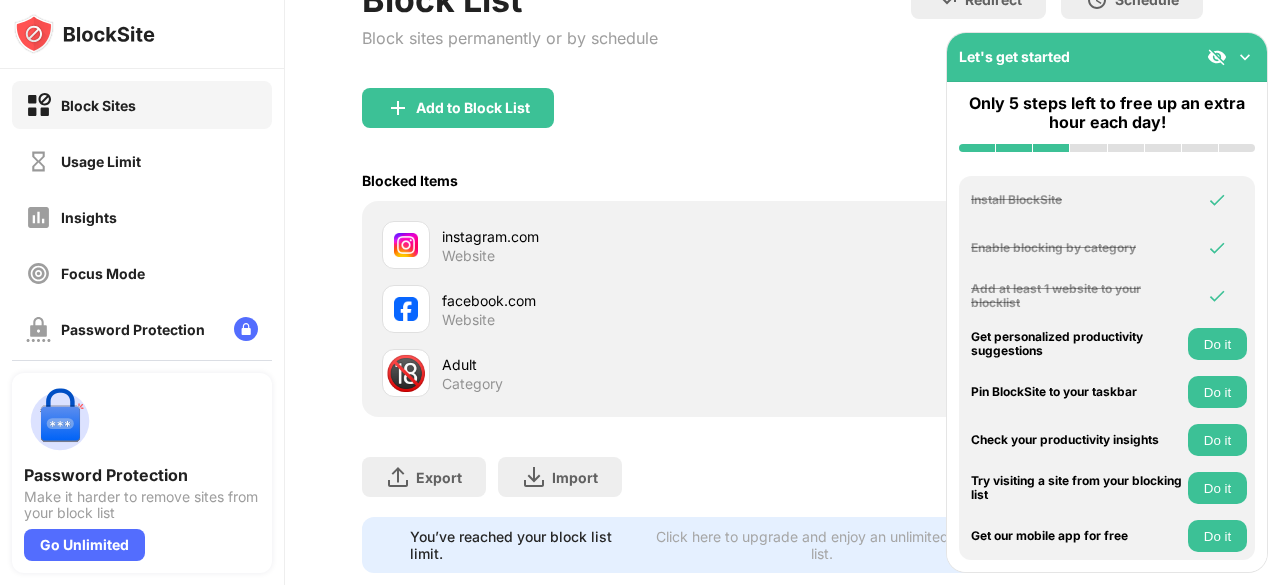 scroll, scrollTop: 0, scrollLeft: 0, axis: both 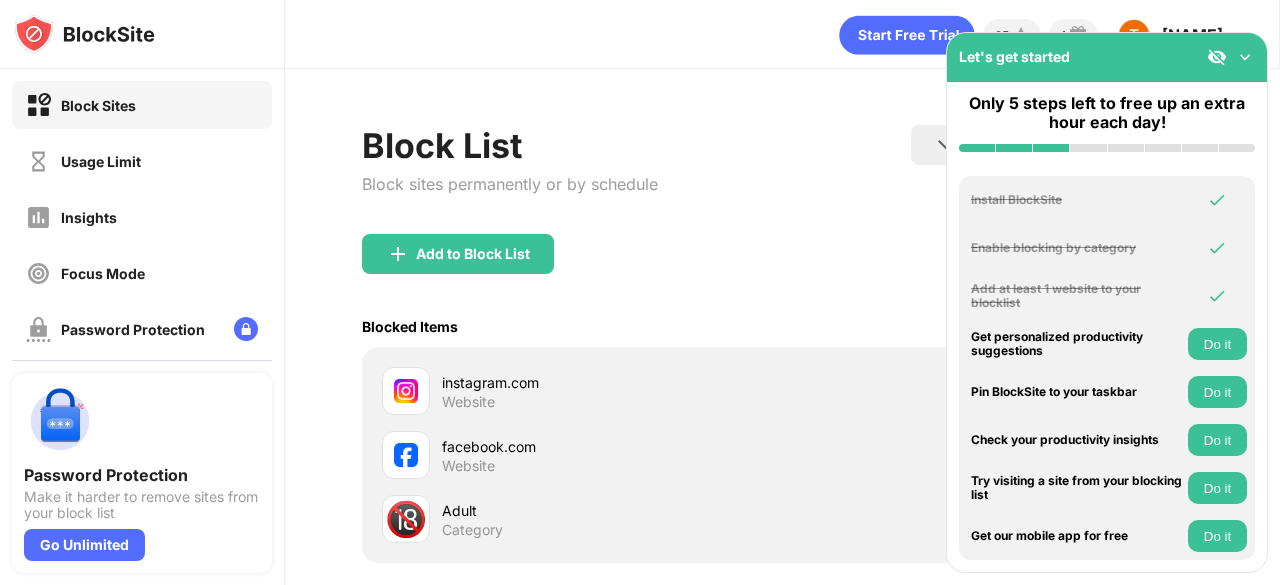 click at bounding box center [1245, 57] 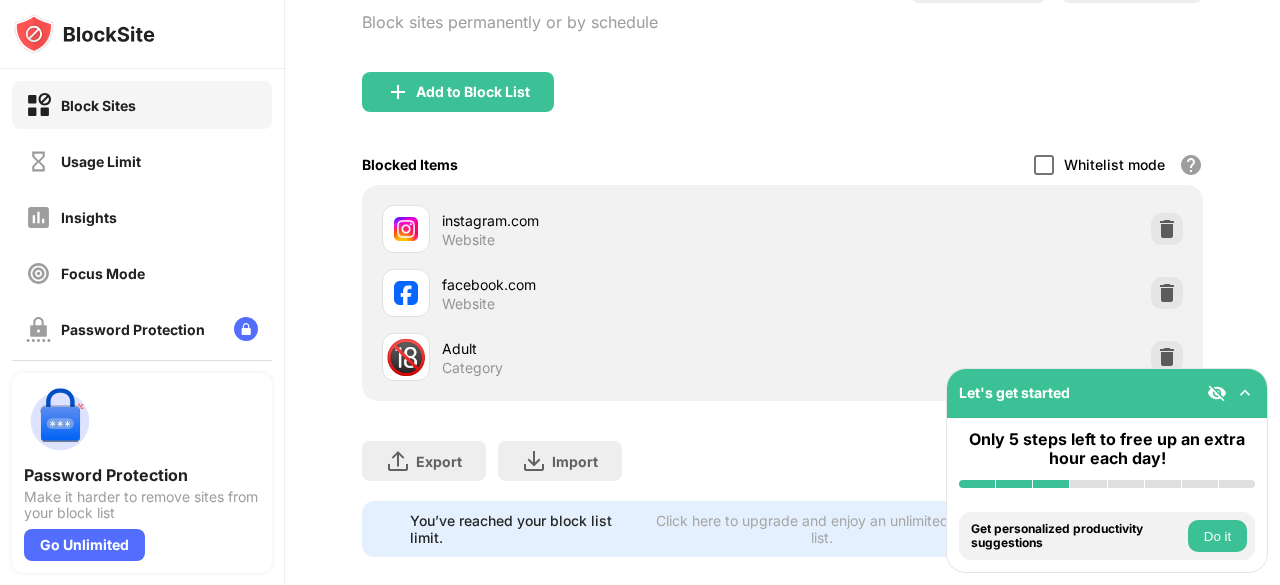 scroll, scrollTop: 204, scrollLeft: 0, axis: vertical 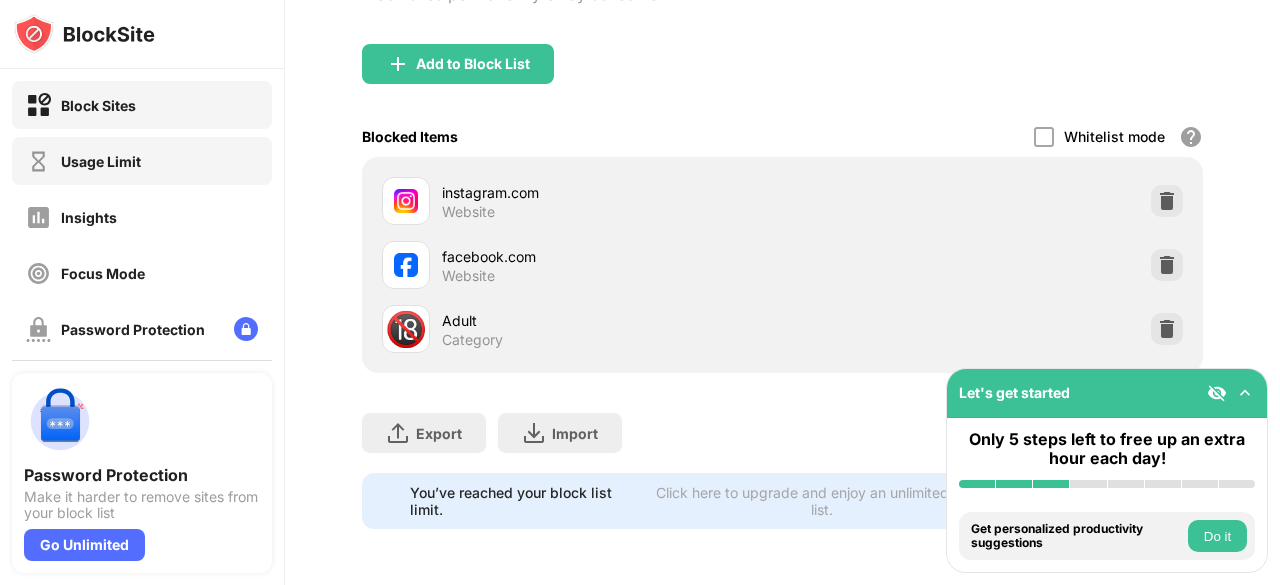 click on "Usage Limit" at bounding box center [142, 161] 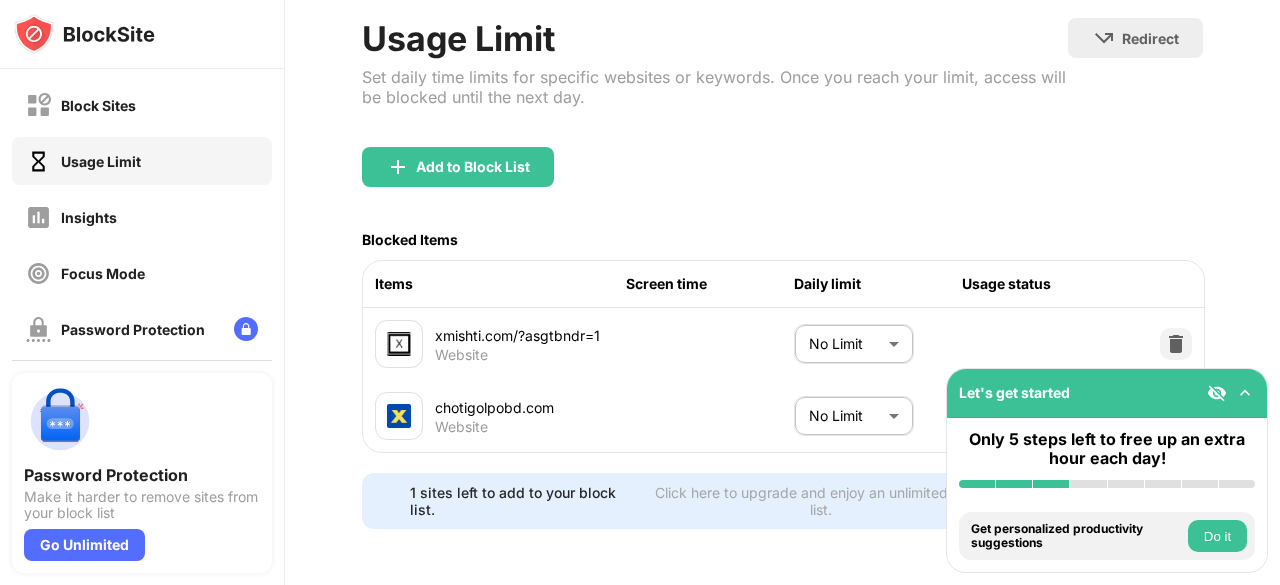 scroll, scrollTop: 127, scrollLeft: 0, axis: vertical 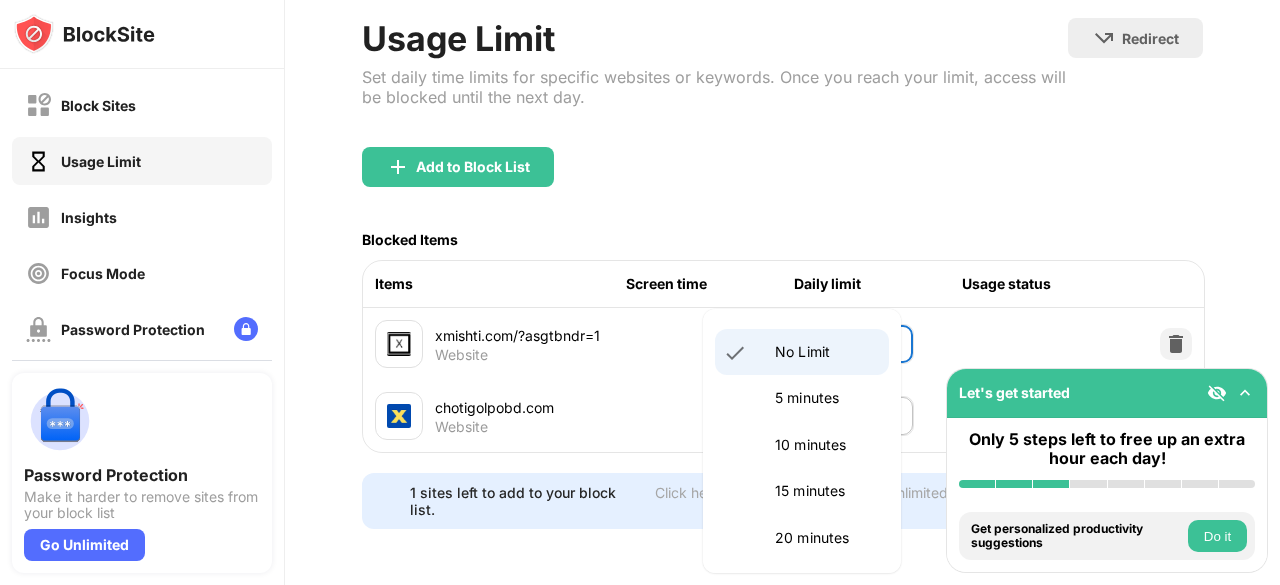 click on "Block Sites Usage Limit Insights Focus Mode Password Protection Custom Block Page Settings About Blocking Sync with other devices Disabled Password Protection Make it harder to remove sites from your block list Go Unlimited Let's get started Only 5 steps left to free up an extra hour each day! Install BlockSite Enable blocking by category Add at least 1 website to your blocklist Get personalized productivity suggestions Do it Pin BlockSite to your taskbar Do it Check your productivity insights Do it Try visiting a site from your blocking list Do it Get our mobile app for free Do it 25 1 [NAME] [NAME] [NAME] View Account Insights Premium Rewards Settings Support Log Out Usage Limit Set daily time limits for specific websites or keywords. Once you reach your limit, access will be blocked until the next day. Redirect Choose a site to be redirected to when blocking is active Add to Block List Blocked Items Items Screen time Daily limit Usage status xmishti.com/?asgtbndr=1 Website No Limit ******** Website" at bounding box center [640, 292] 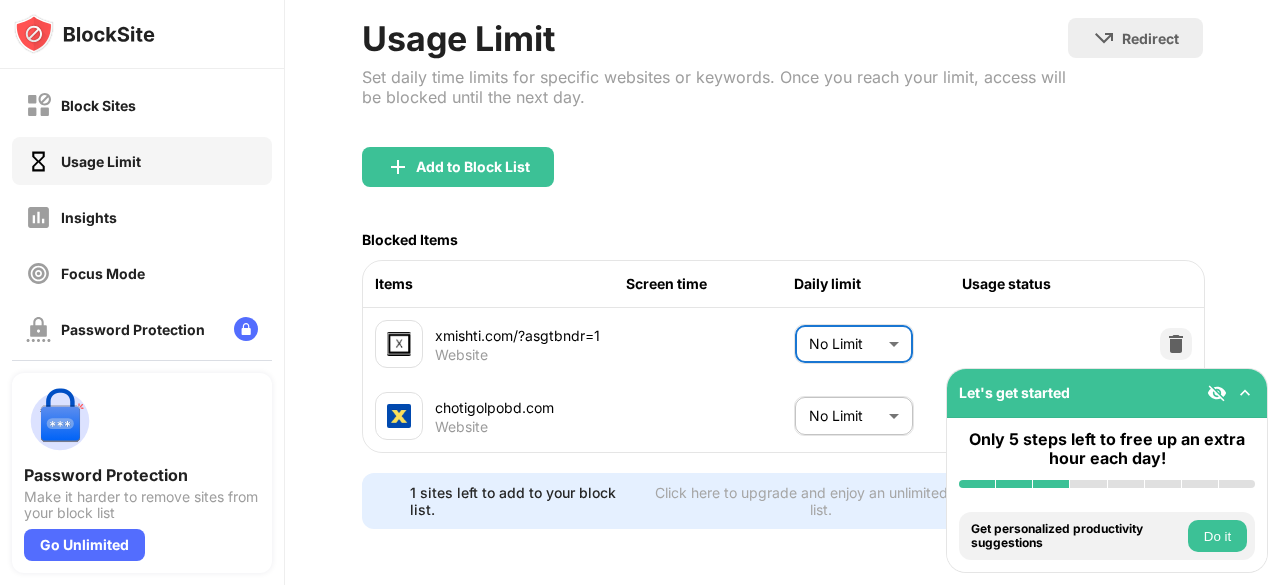 click at bounding box center (399, 344) 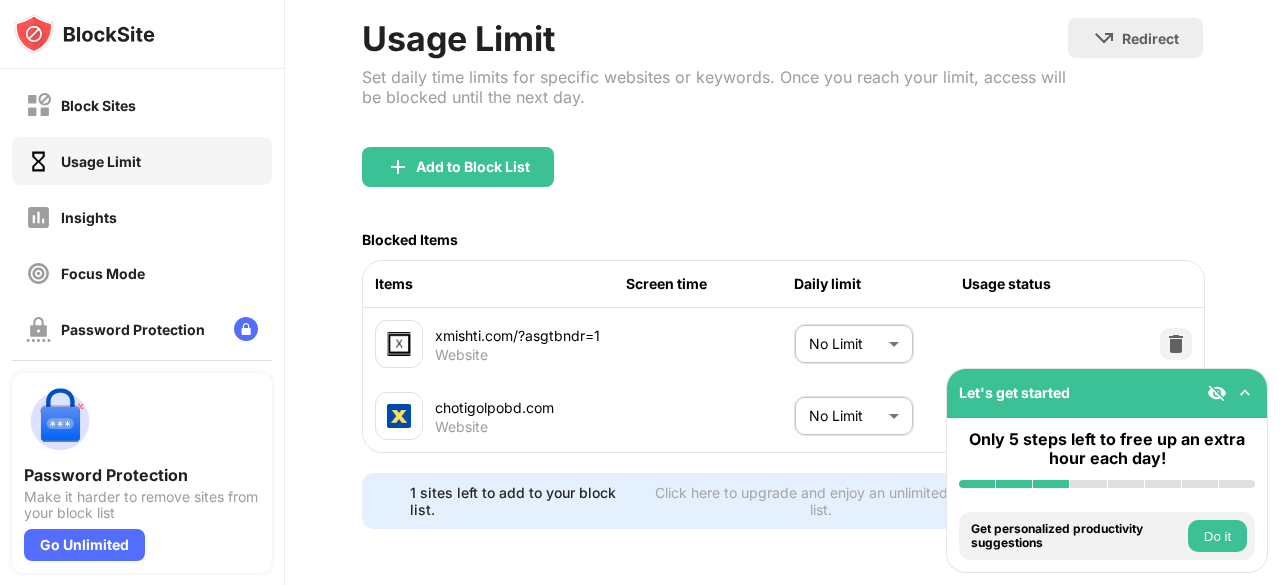 click on "Website" at bounding box center (461, 355) 